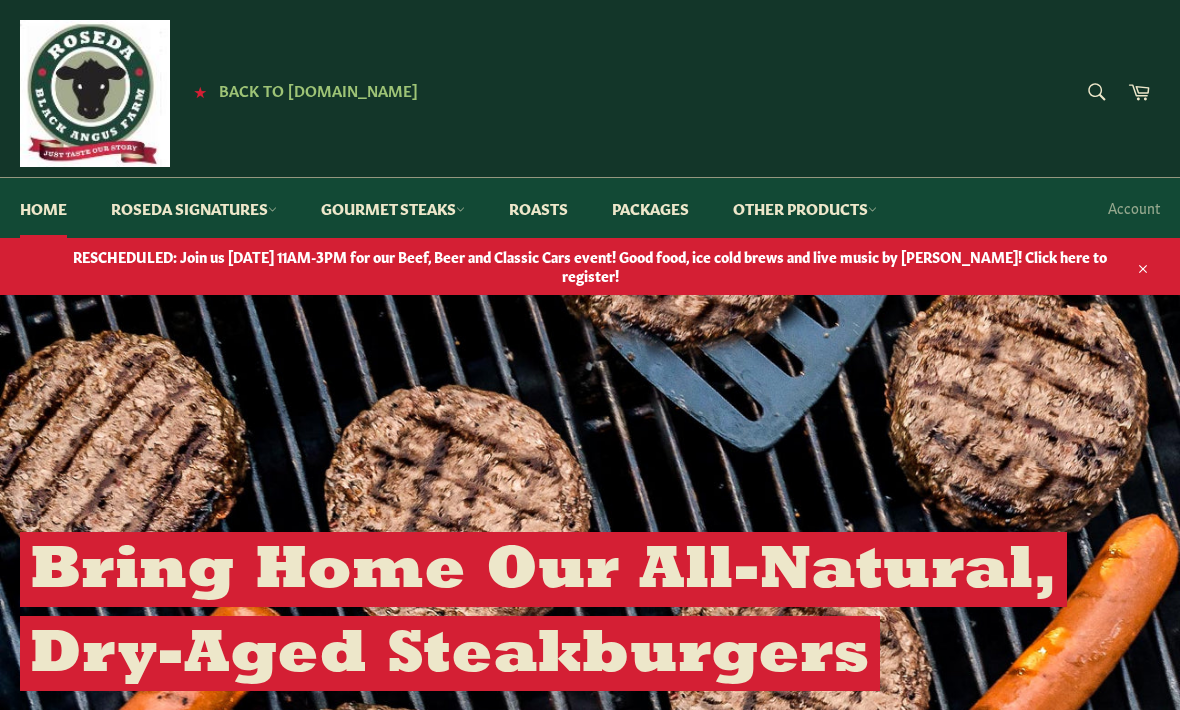 scroll, scrollTop: 0, scrollLeft: 0, axis: both 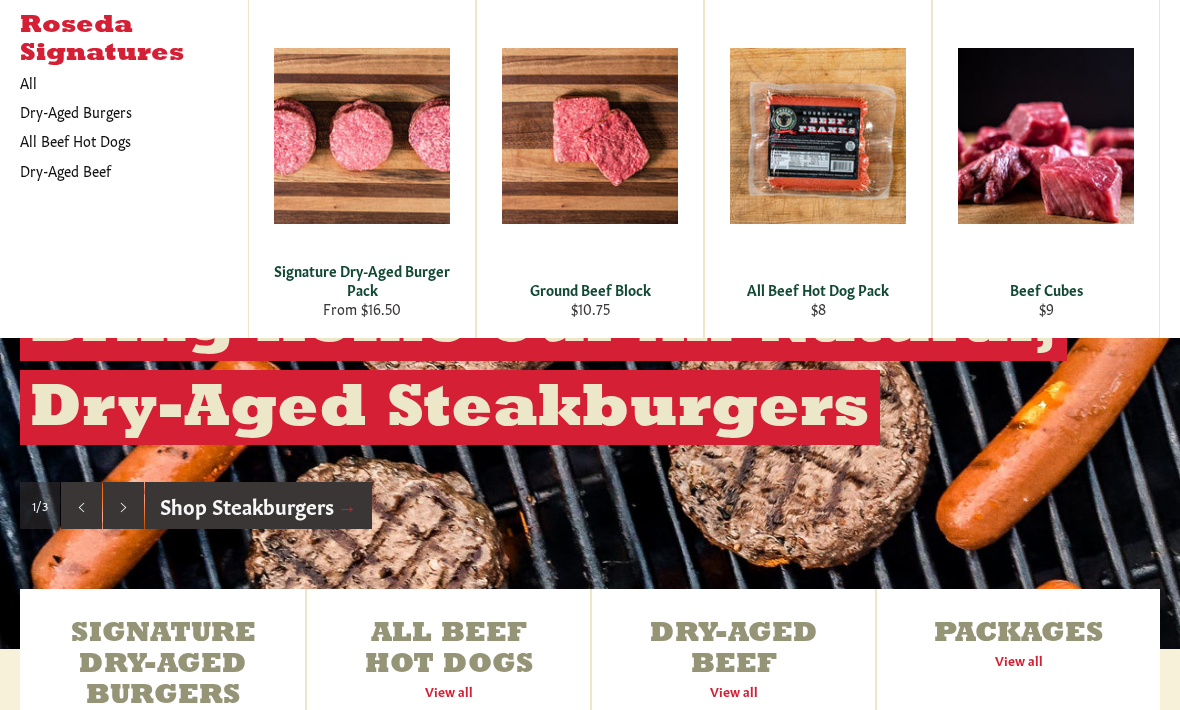 click on "View" at bounding box center [1046, 165] 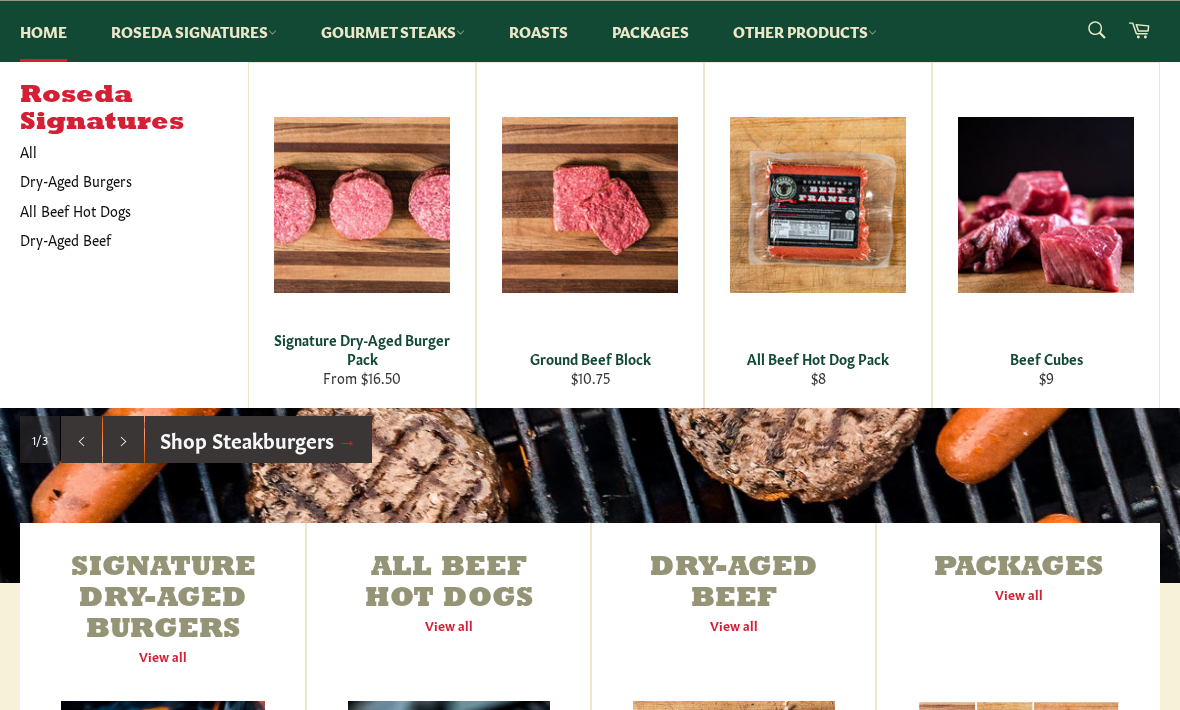 click on "Signature Dry-Aged Burger Pack" at bounding box center (362, 349) 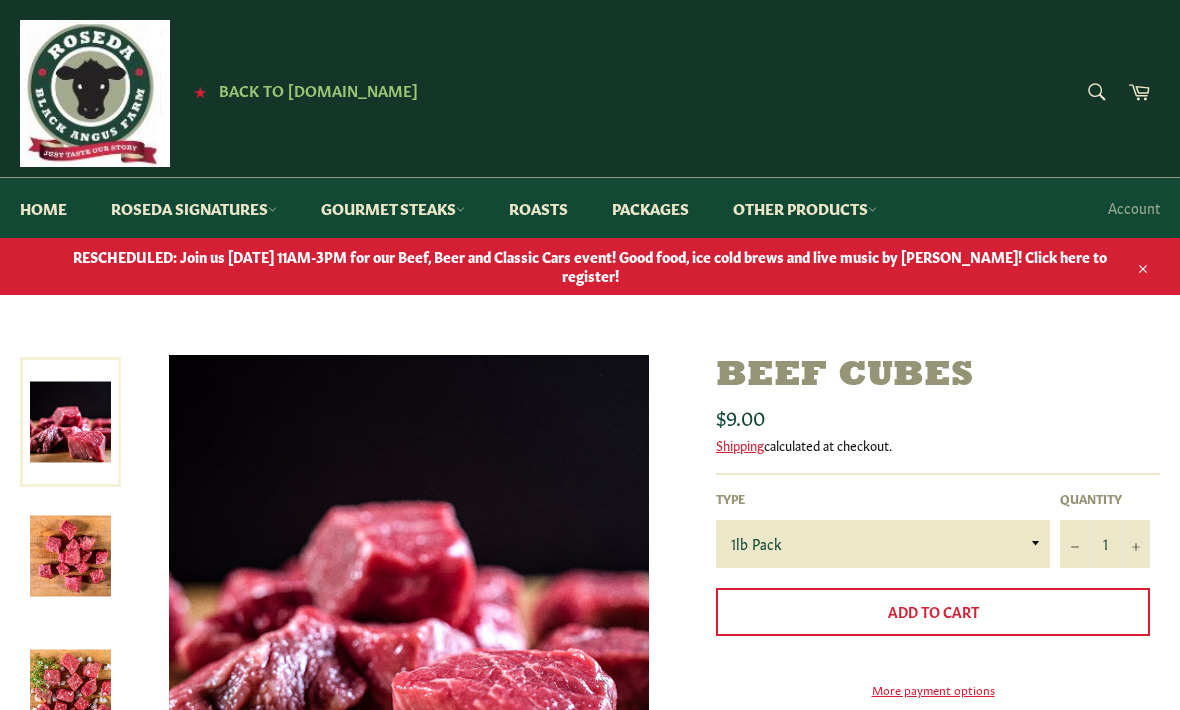 scroll, scrollTop: 0, scrollLeft: 0, axis: both 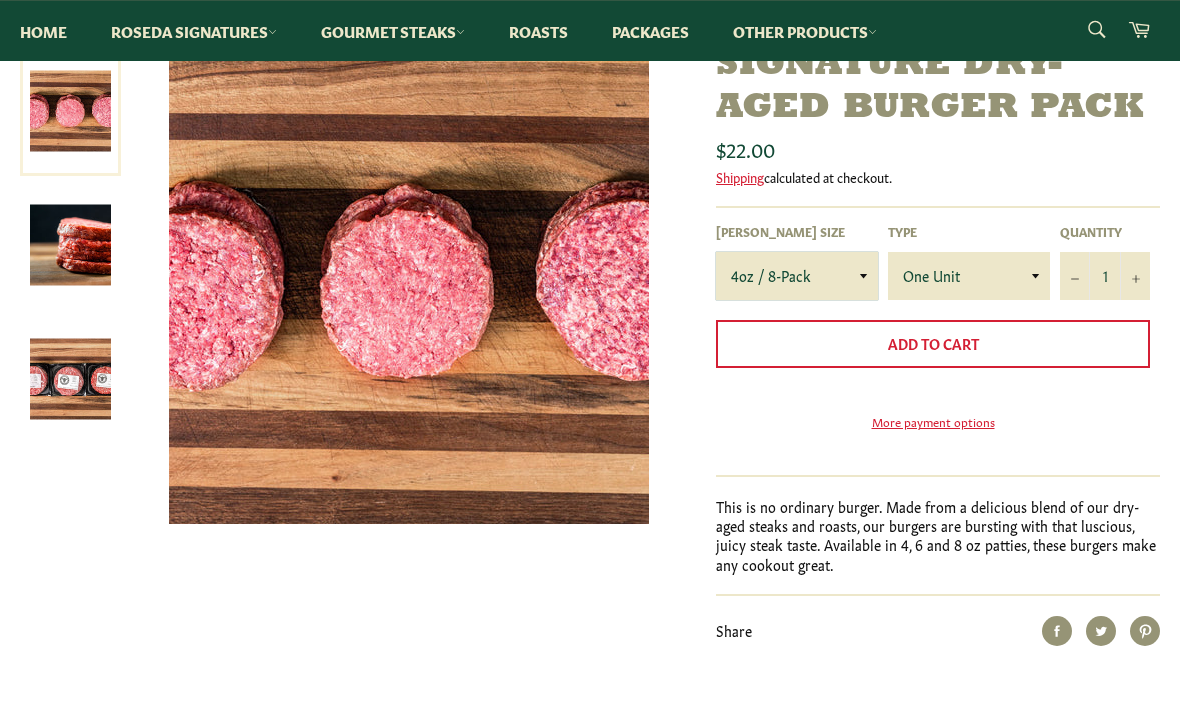 click on "4oz / 8-Pack
6oz / 4-Pack
8oz / 4-Pack" at bounding box center (797, 277) 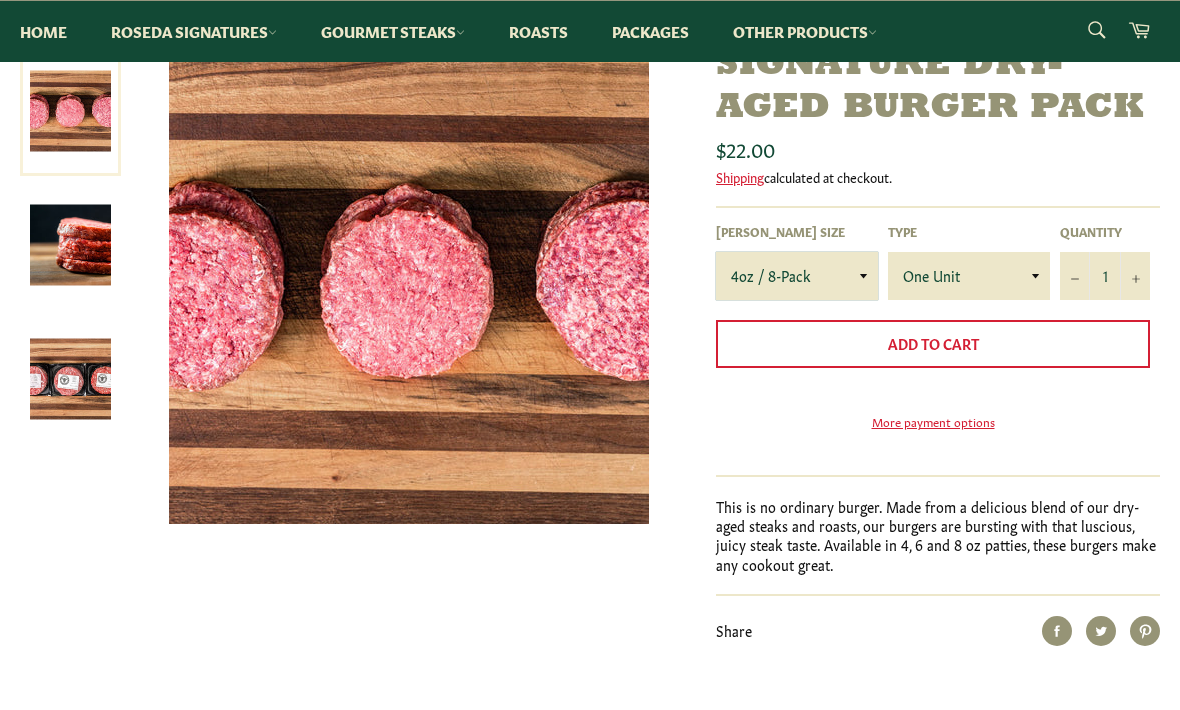 select on "6oz / 4-Pack" 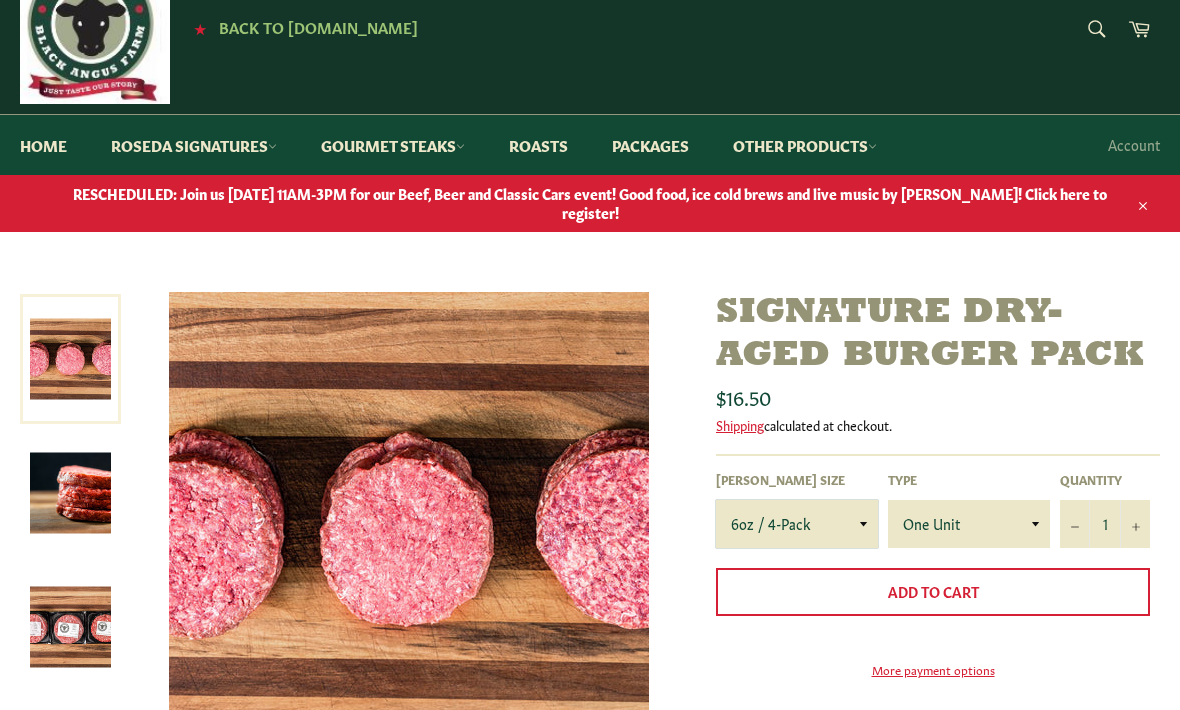 scroll, scrollTop: 0, scrollLeft: 0, axis: both 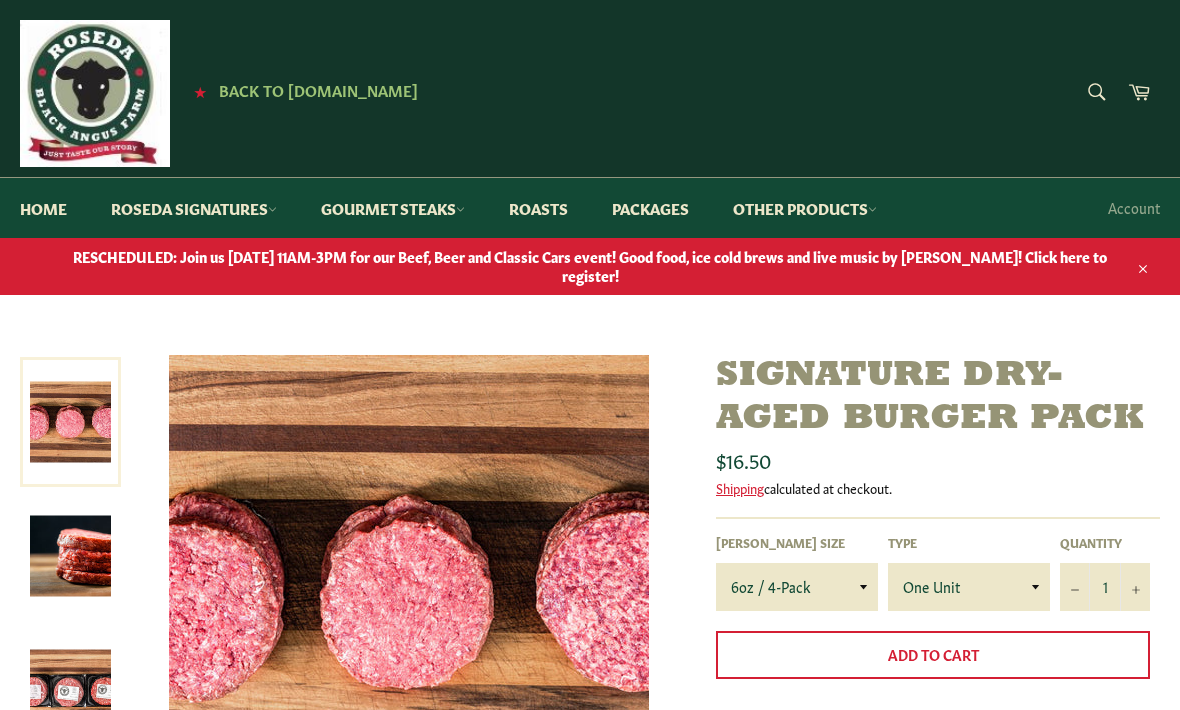 click 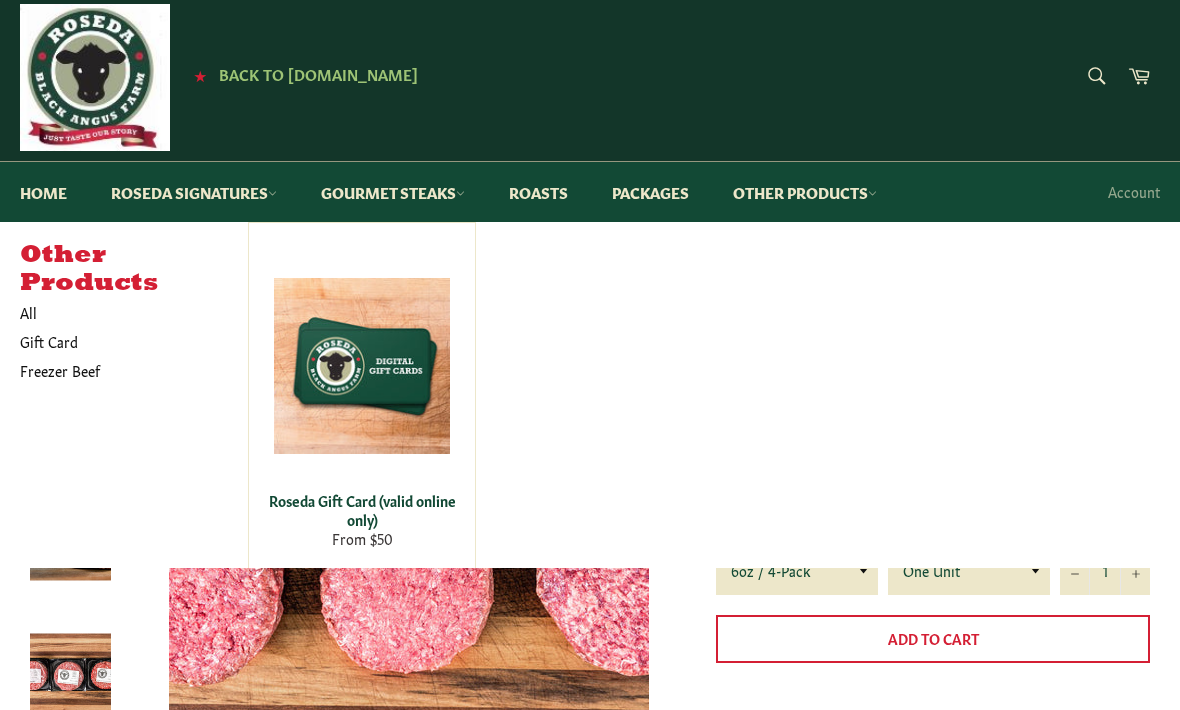 scroll, scrollTop: 10, scrollLeft: 0, axis: vertical 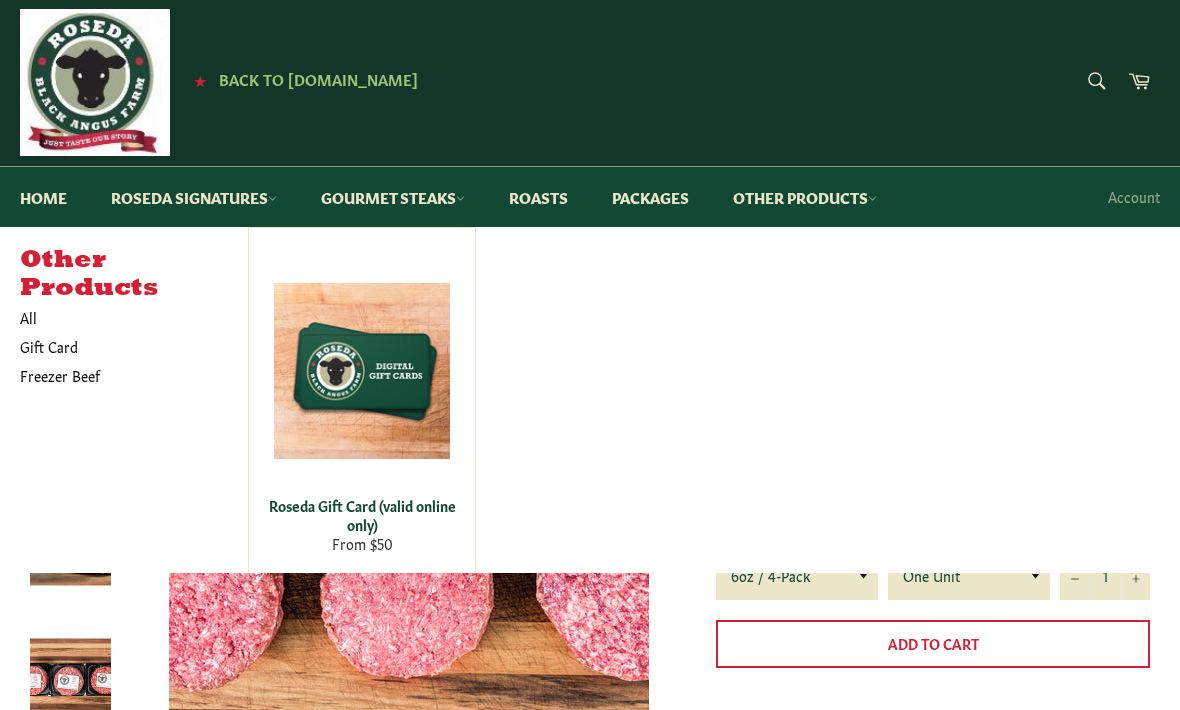 click on "Packages" at bounding box center (650, 198) 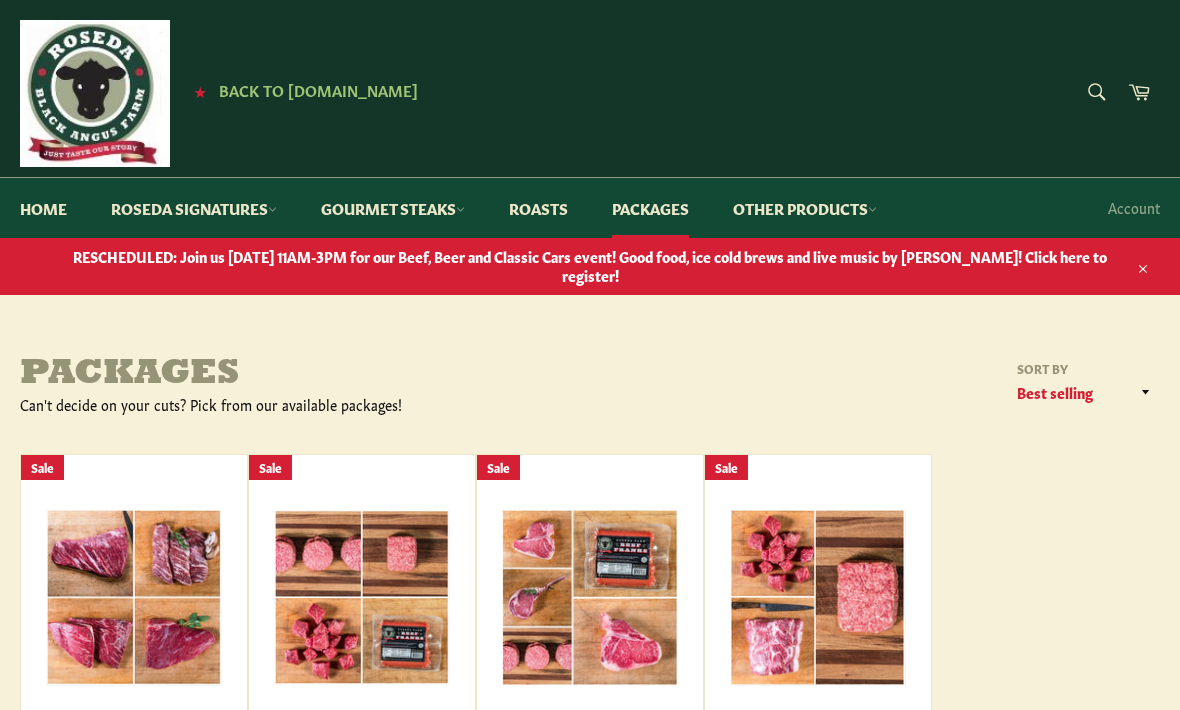 scroll, scrollTop: 0, scrollLeft: 0, axis: both 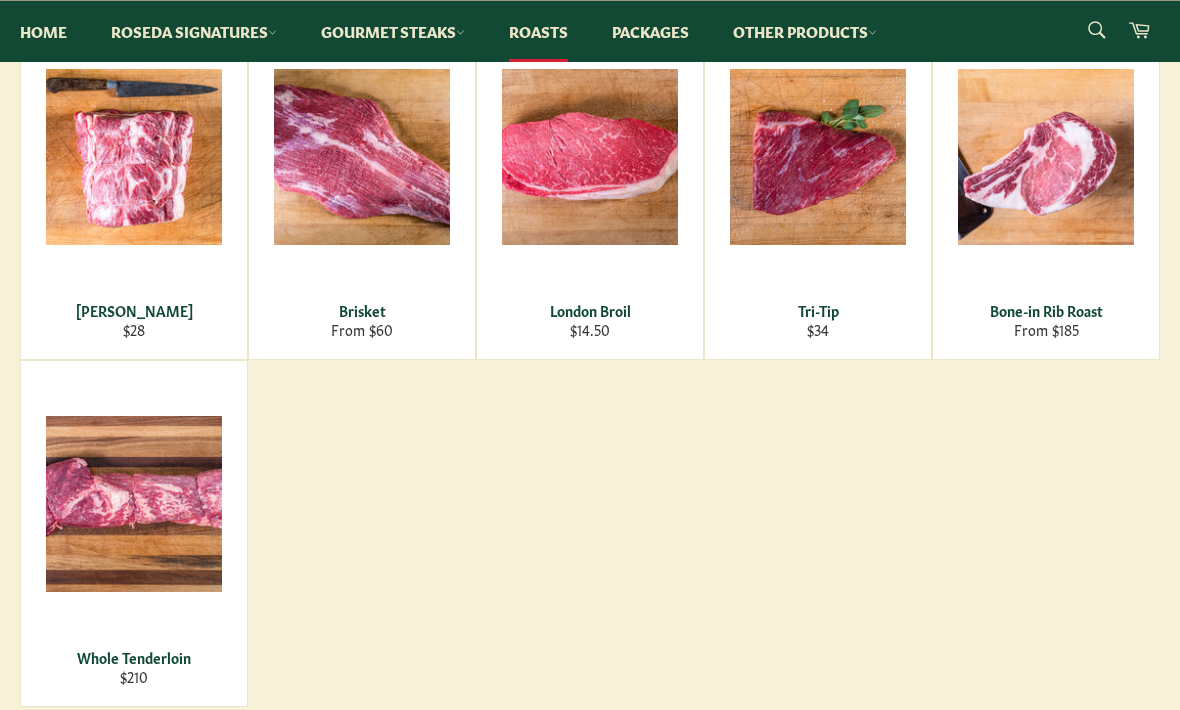 click on "View" at bounding box center (134, 536) 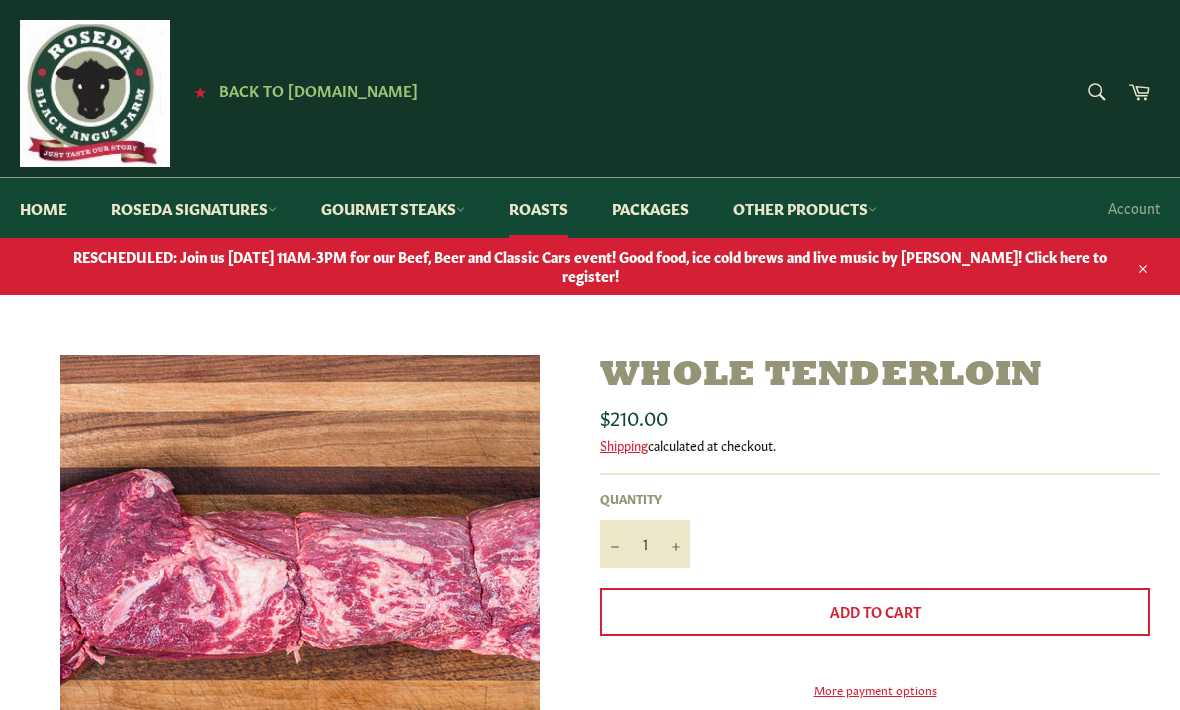scroll, scrollTop: 0, scrollLeft: 0, axis: both 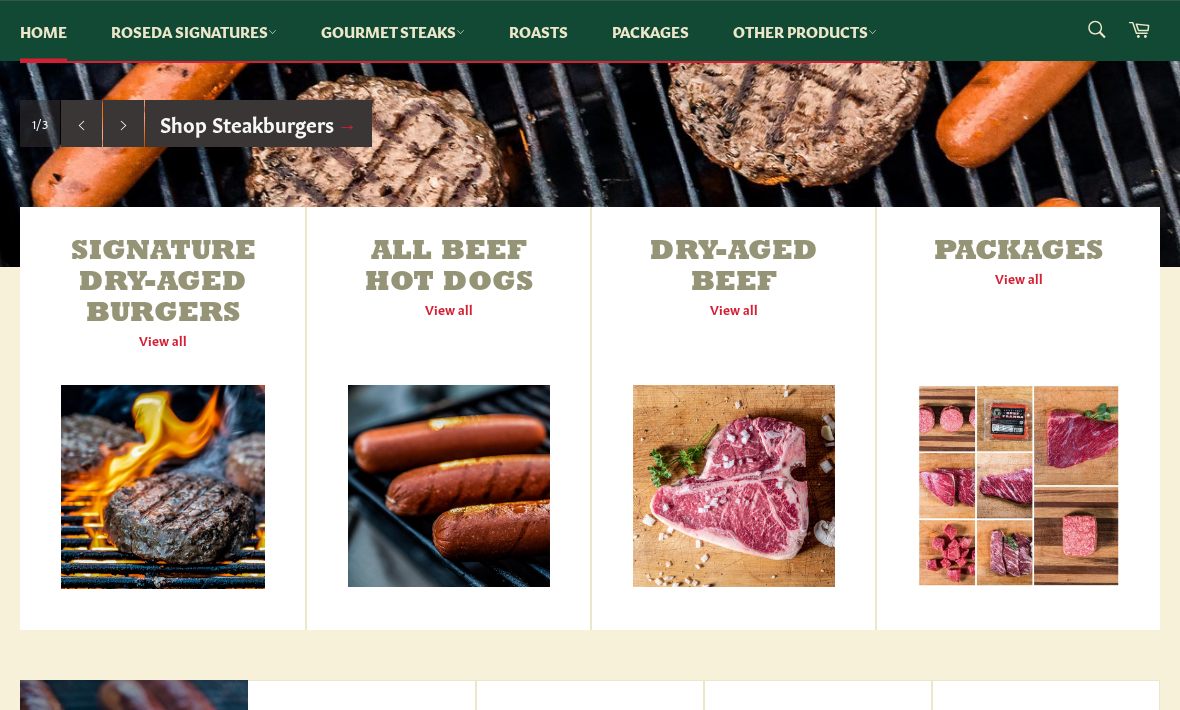 click on "All Beef Hot Dogs
View all" at bounding box center [448, 419] 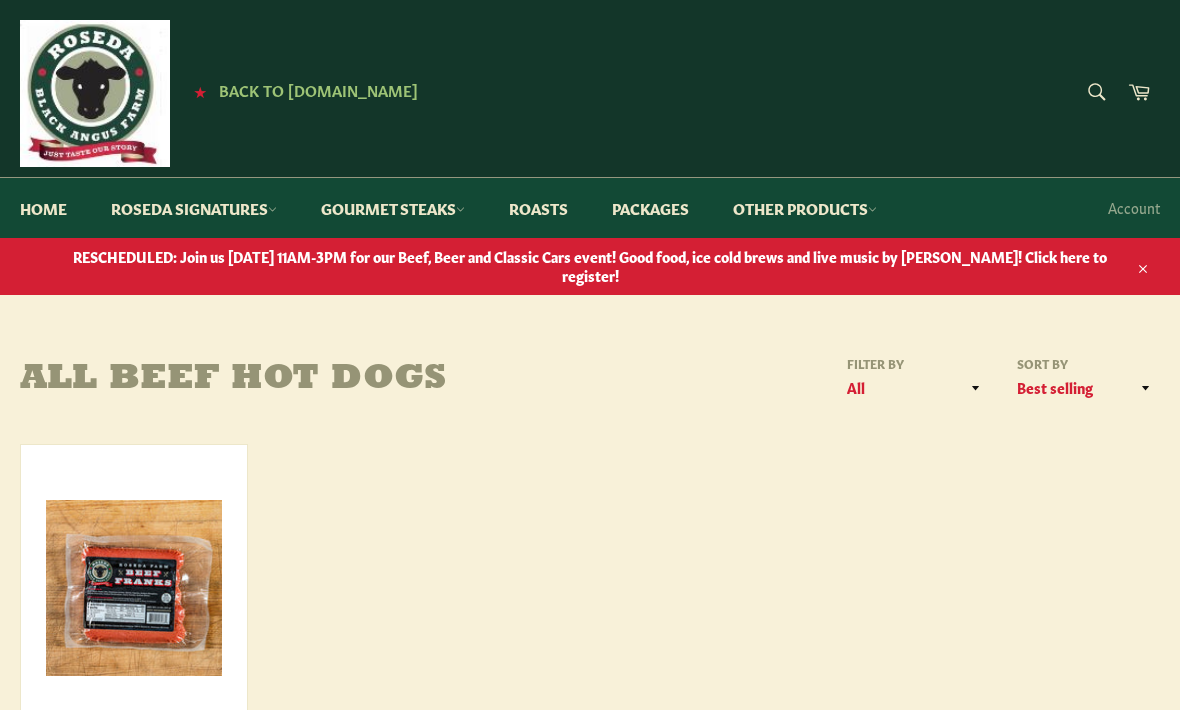 scroll, scrollTop: 0, scrollLeft: 0, axis: both 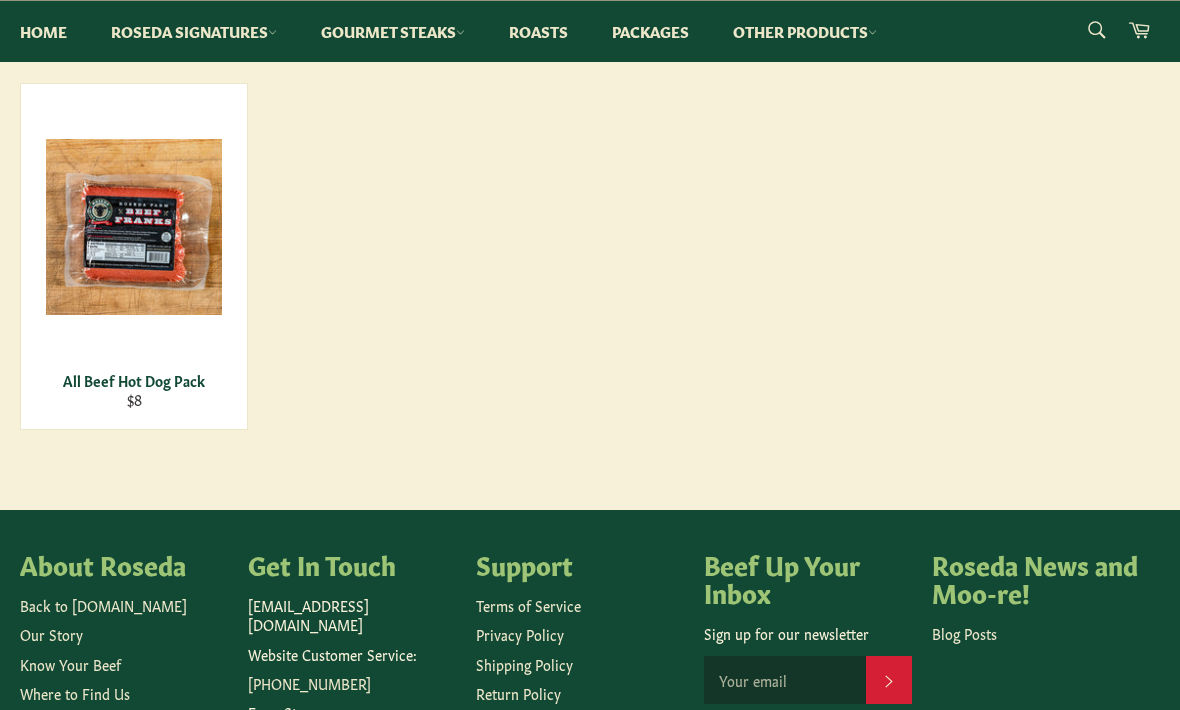 click on "View" at bounding box center [134, 259] 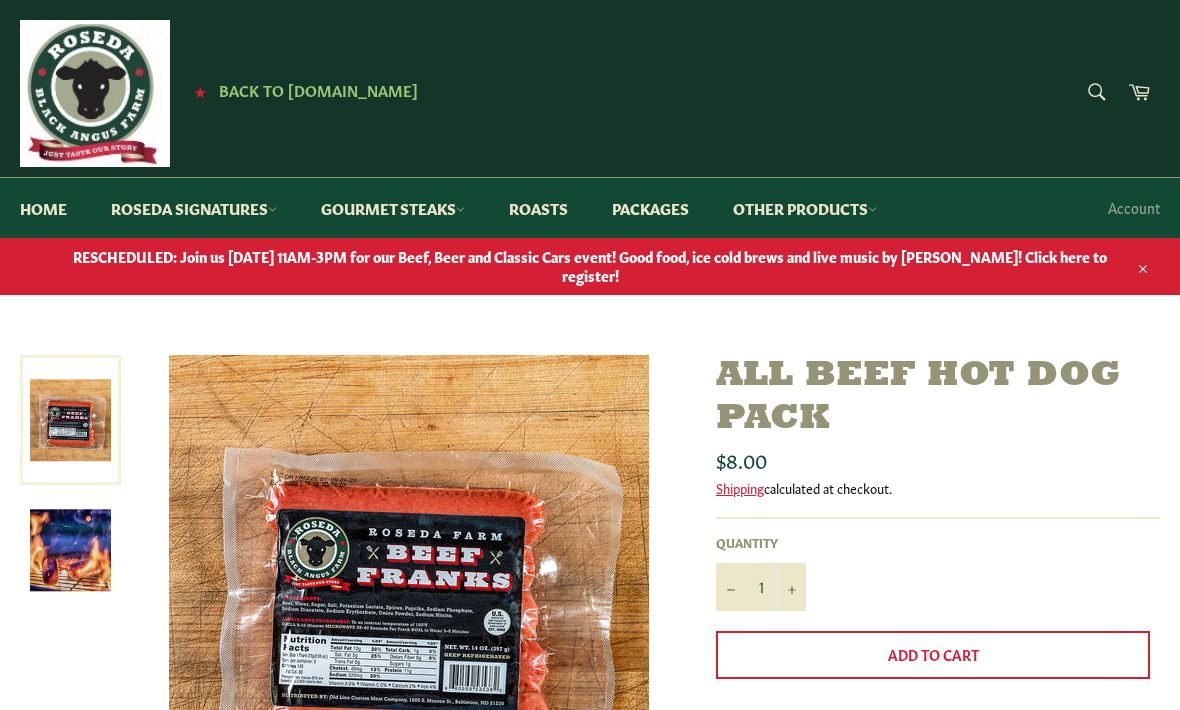 scroll, scrollTop: 0, scrollLeft: 0, axis: both 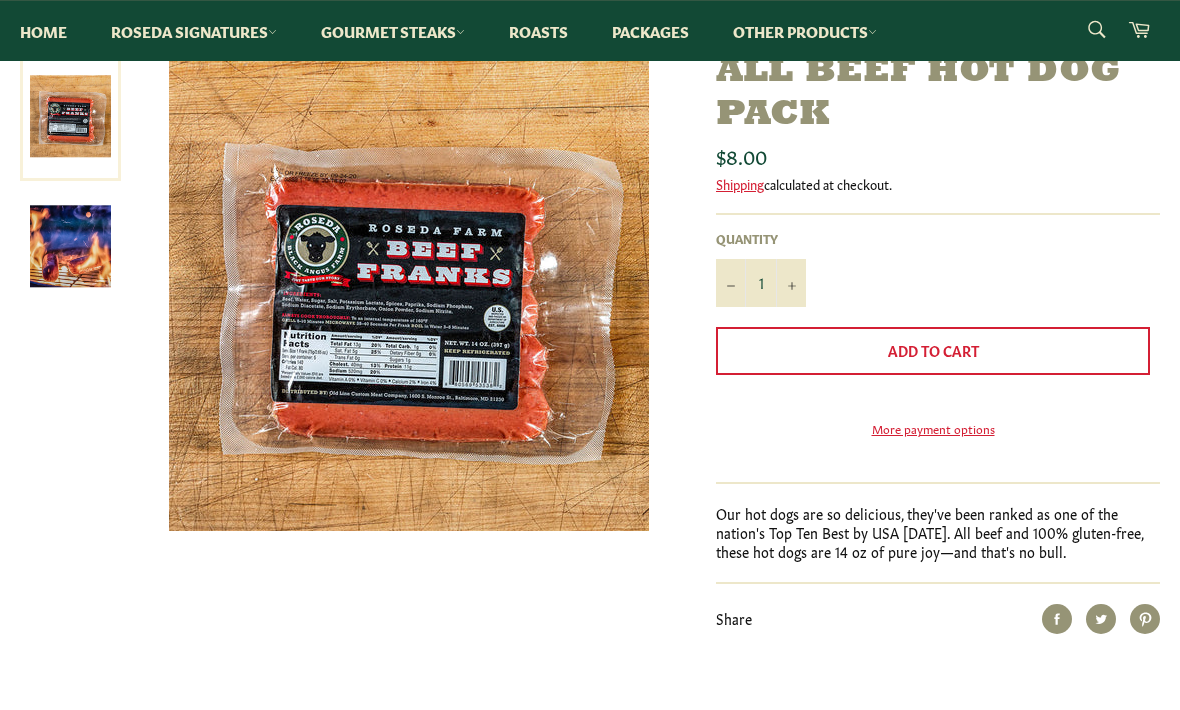 click at bounding box center (409, 292) 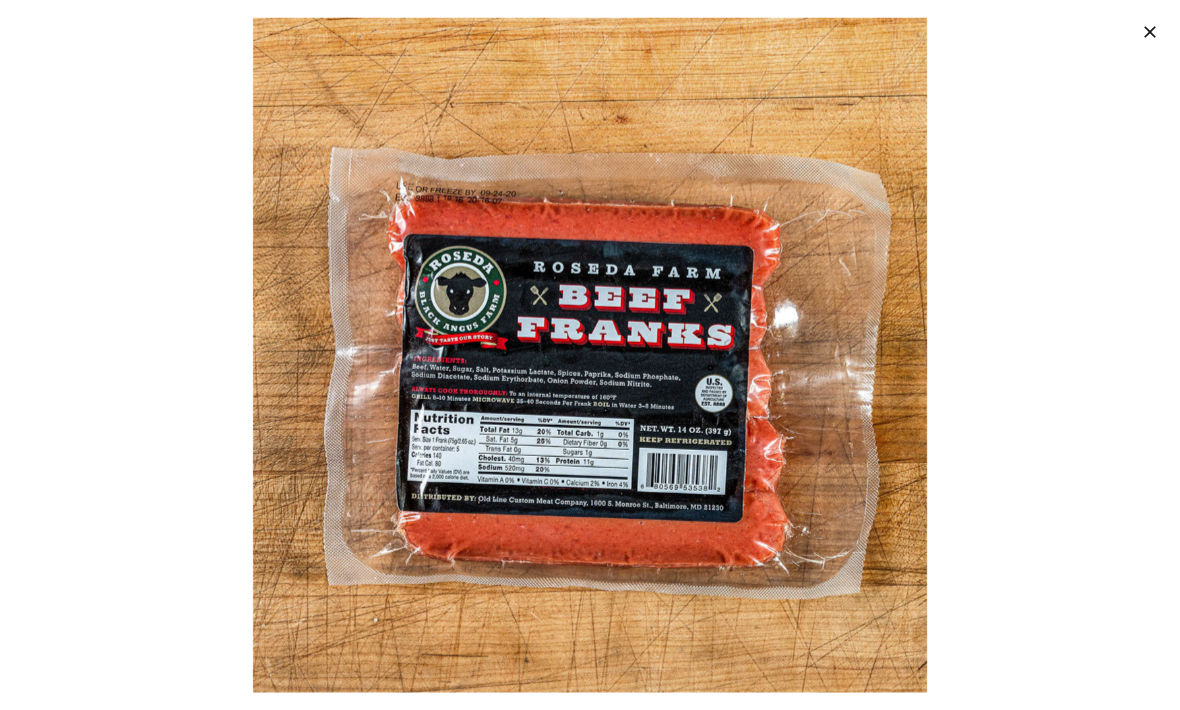 scroll, scrollTop: 645, scrollLeft: 0, axis: vertical 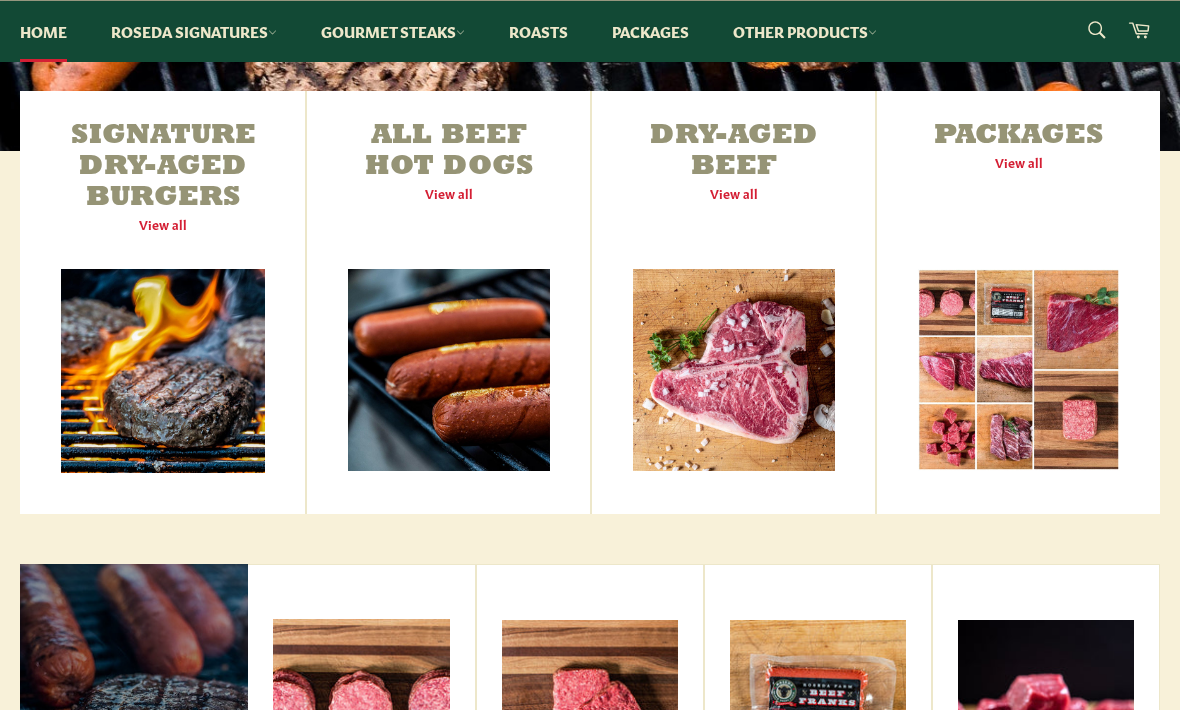 click on "Dry-Aged Beef
View all" at bounding box center (733, 302) 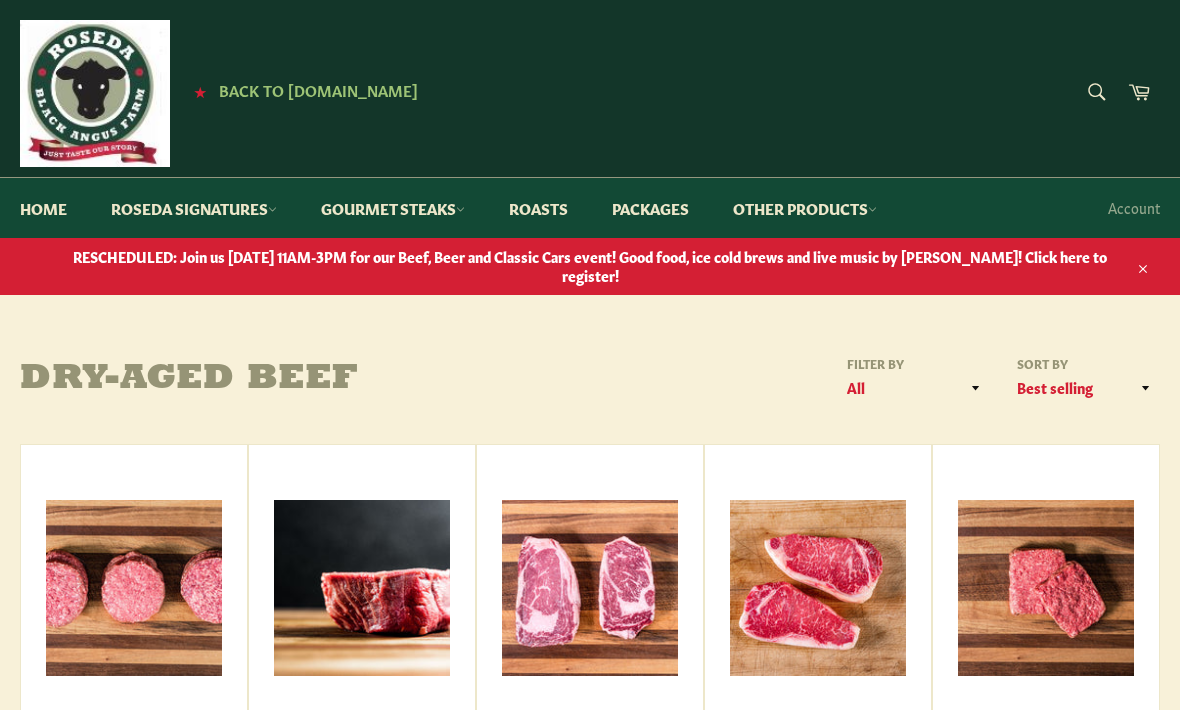 scroll, scrollTop: 0, scrollLeft: 0, axis: both 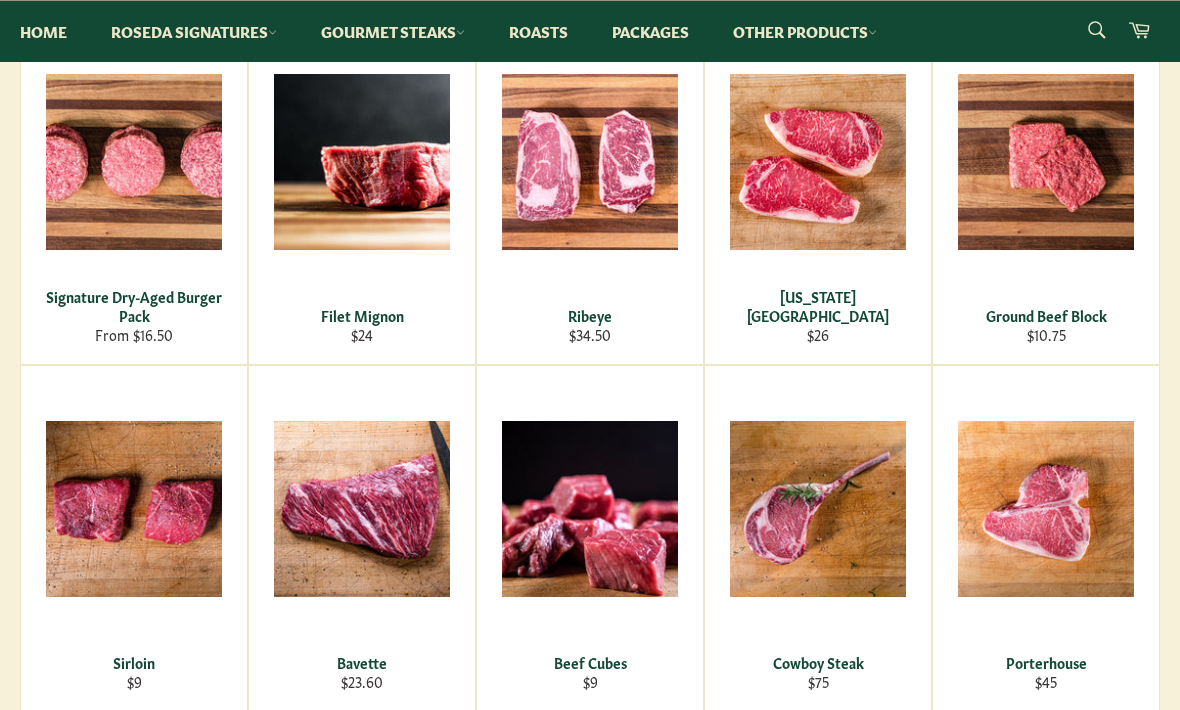 click on "View" at bounding box center (590, 191) 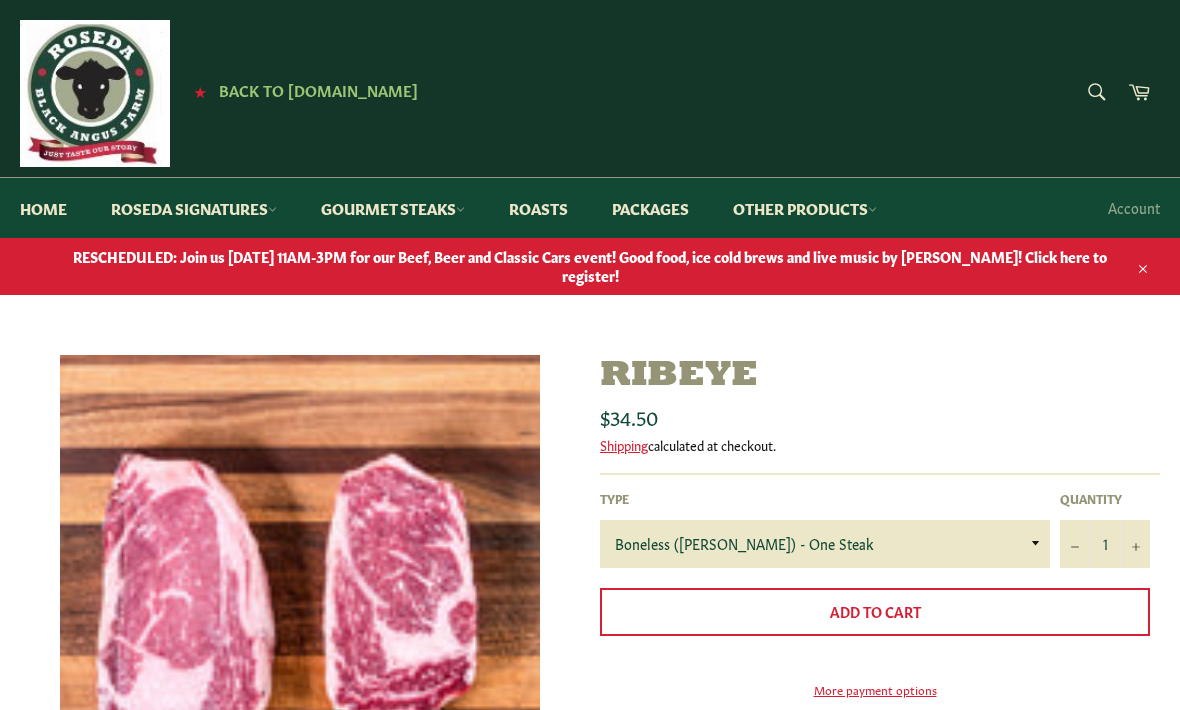 scroll, scrollTop: 0, scrollLeft: 0, axis: both 